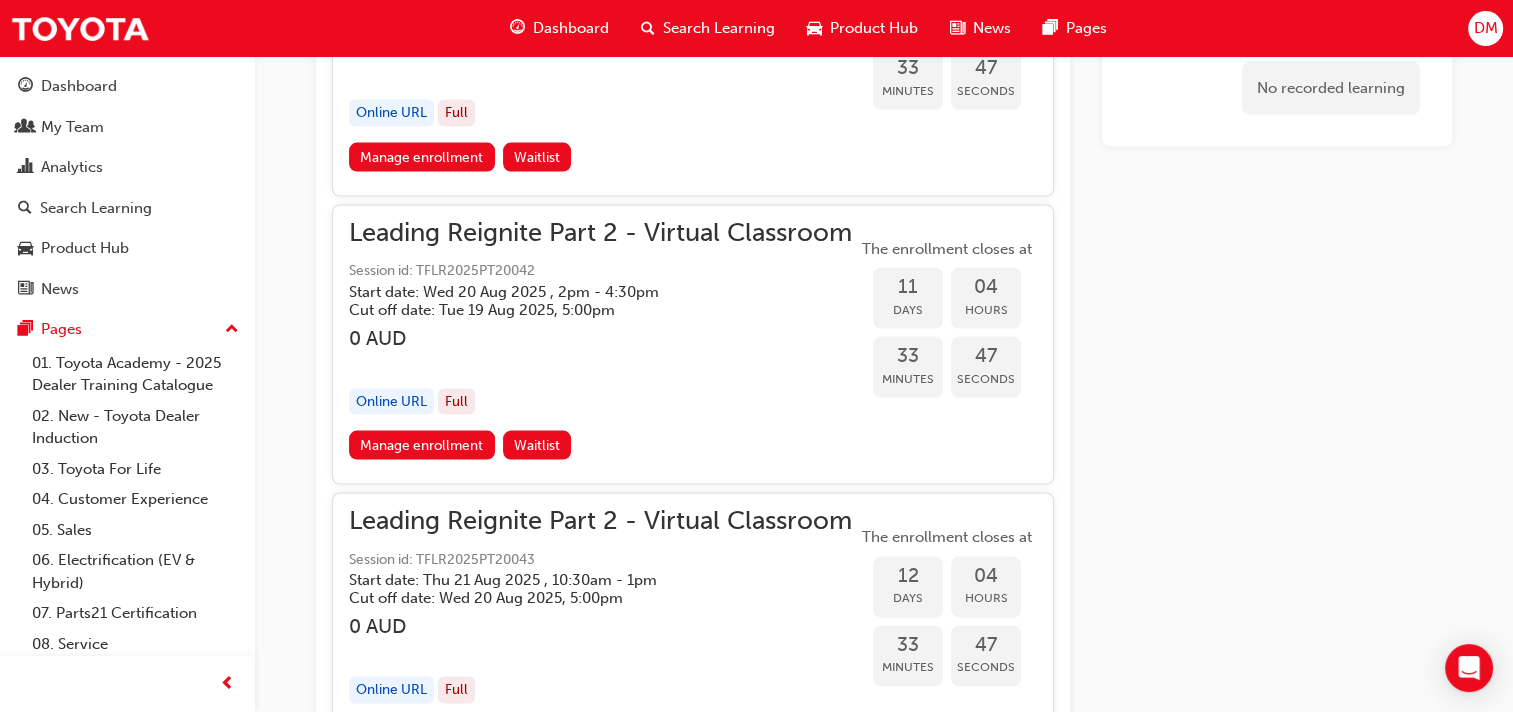 scroll, scrollTop: 3906, scrollLeft: 0, axis: vertical 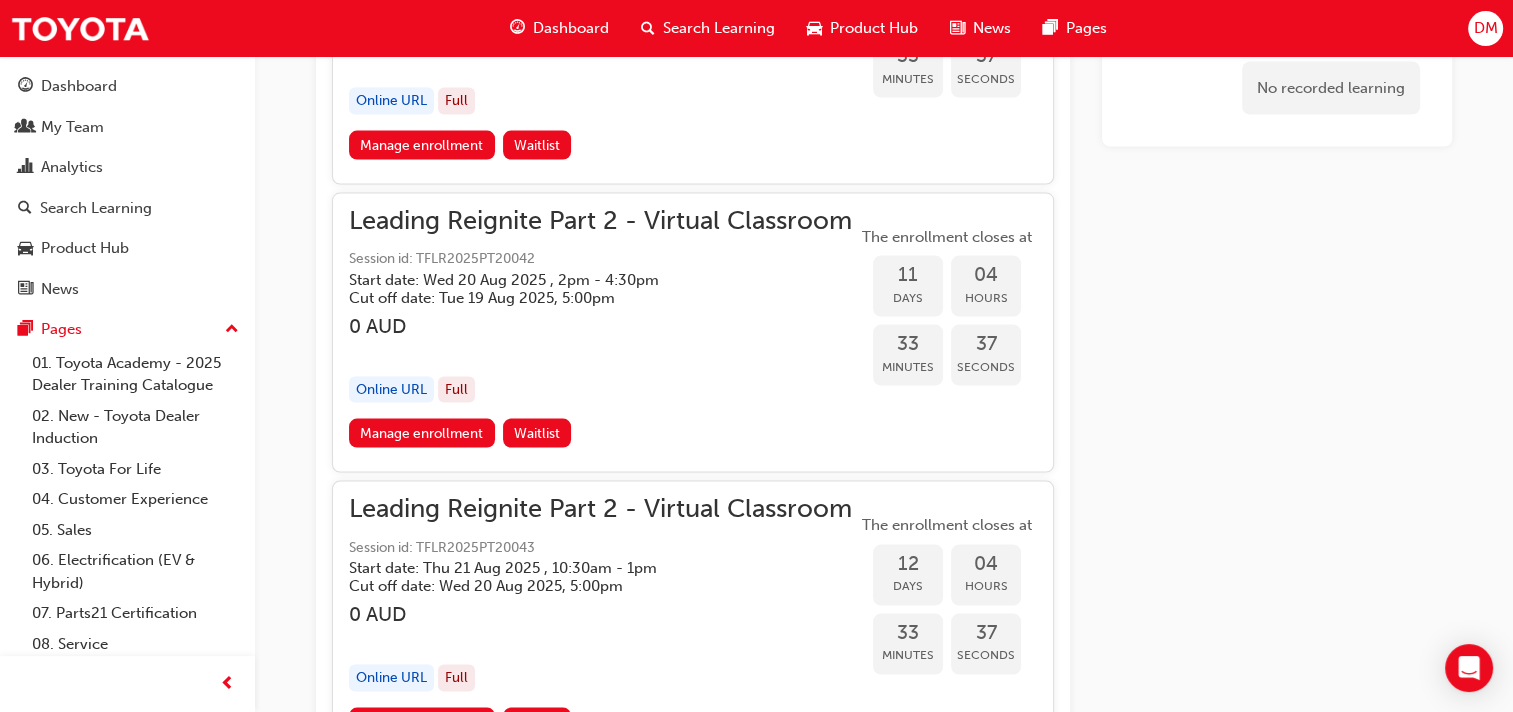 click on "Leading Reignite Part 2 - Virtual Classroom Session id: TFLR2025PT20042 Start date:   Wed 20 Aug 2025 , 2pm - 4:30pm   Cut off date:   Tue 19 Aug 2025, 5:00pm   0   AUD Online URL Full" at bounding box center (600, 314) 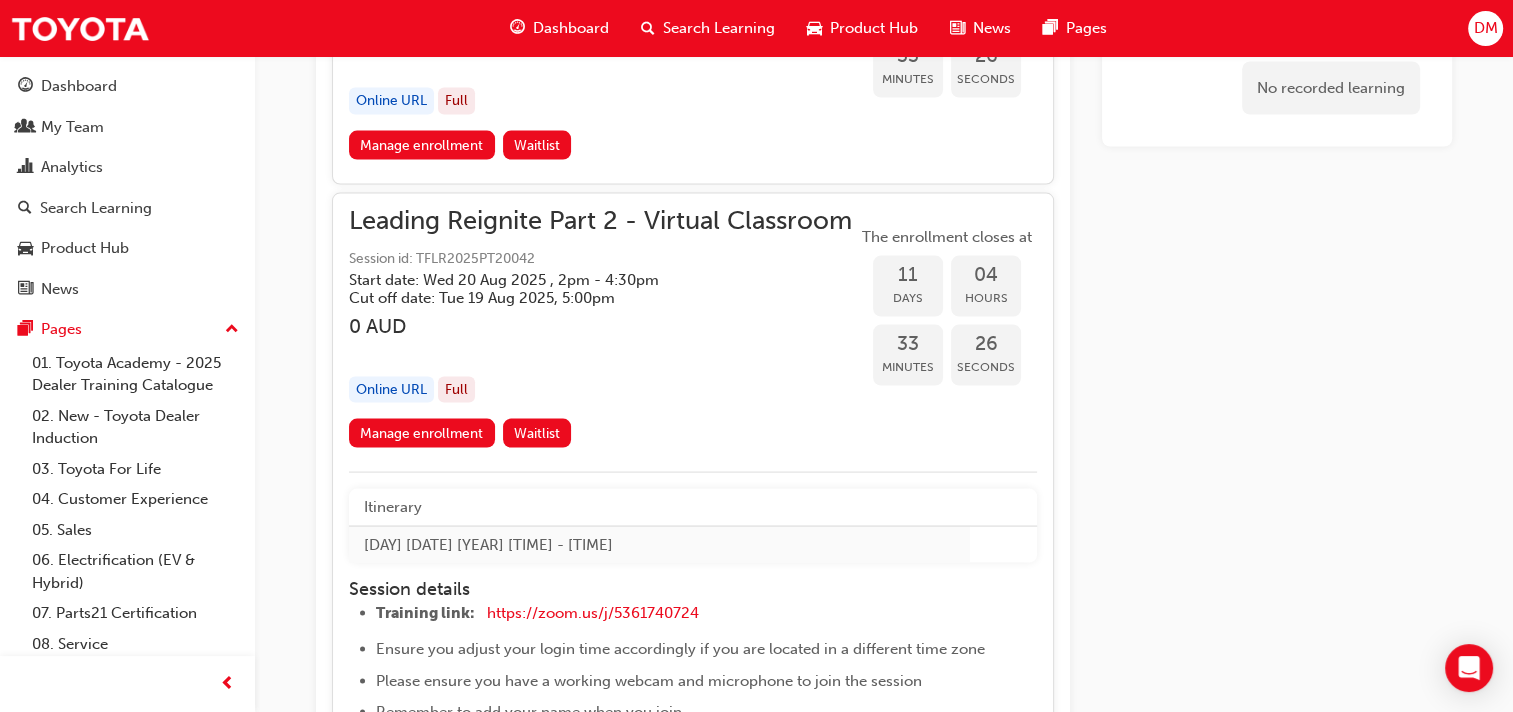 scroll, scrollTop: 3806, scrollLeft: 0, axis: vertical 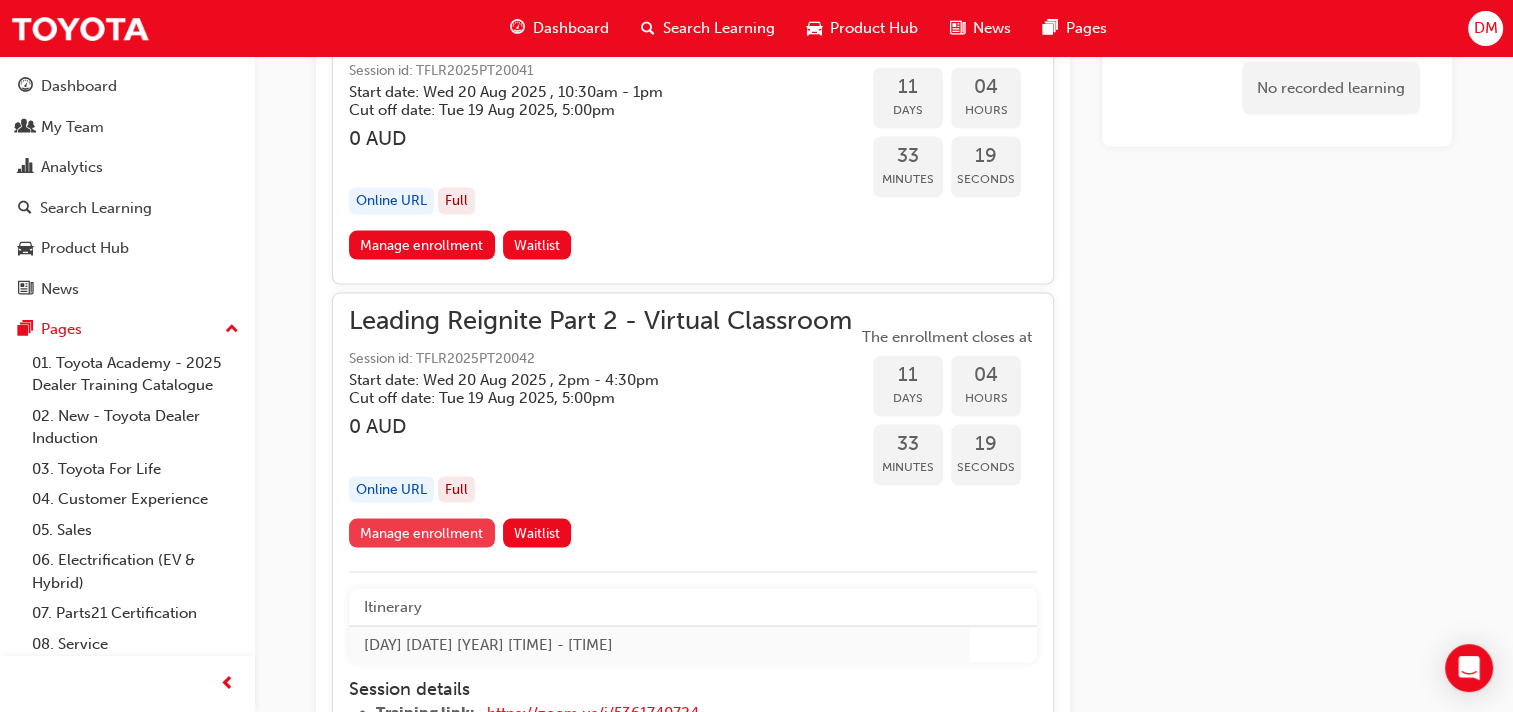 click on "Manage enrollment" at bounding box center [422, 533] 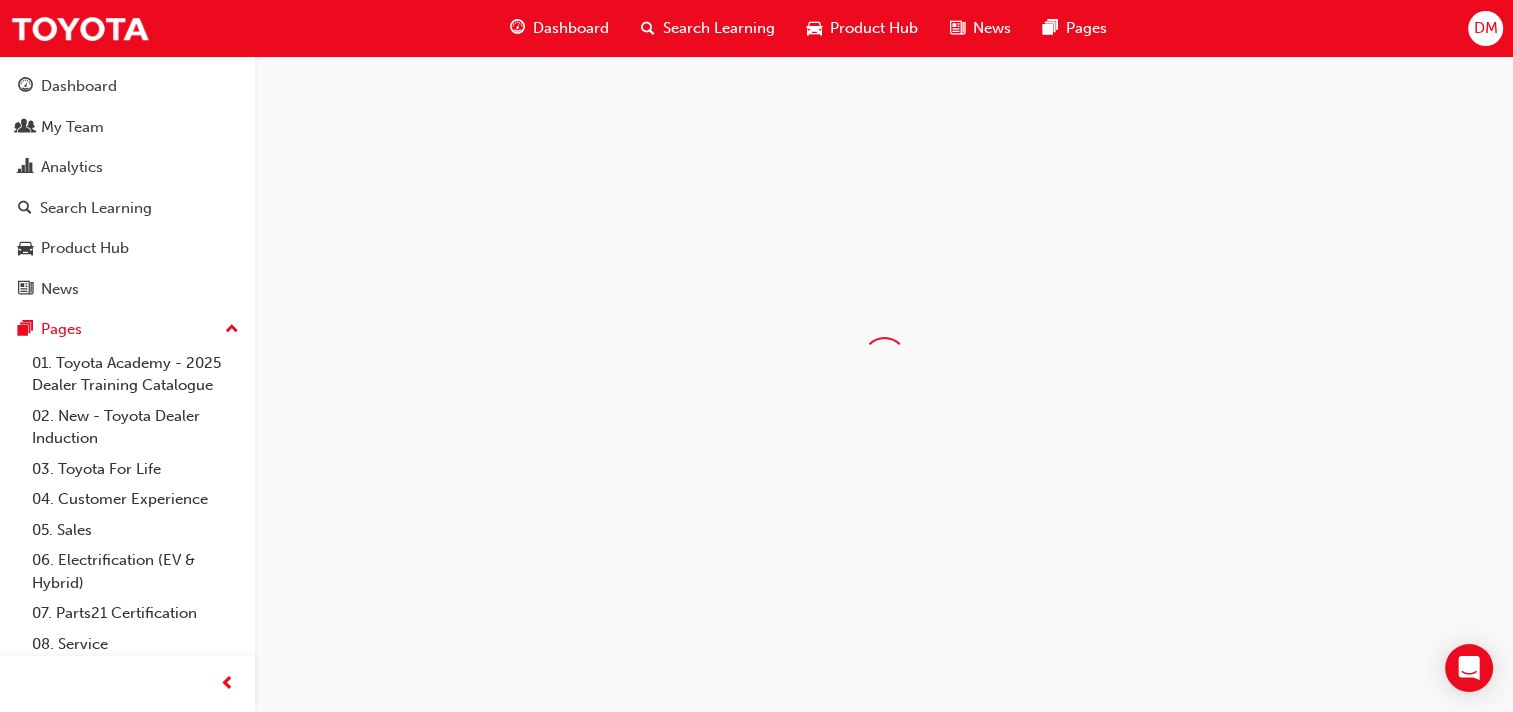 scroll, scrollTop: 0, scrollLeft: 0, axis: both 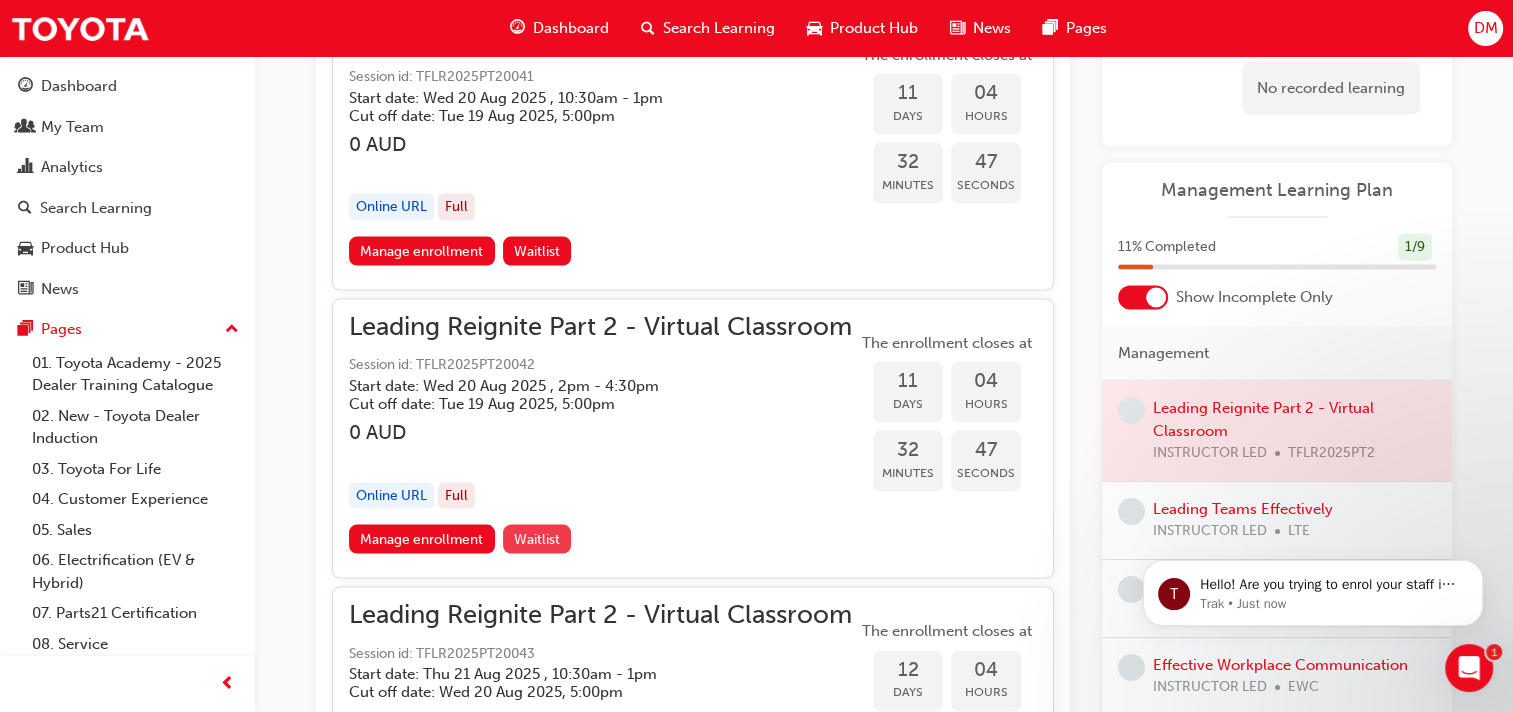 click on "Waitlist" at bounding box center [537, 539] 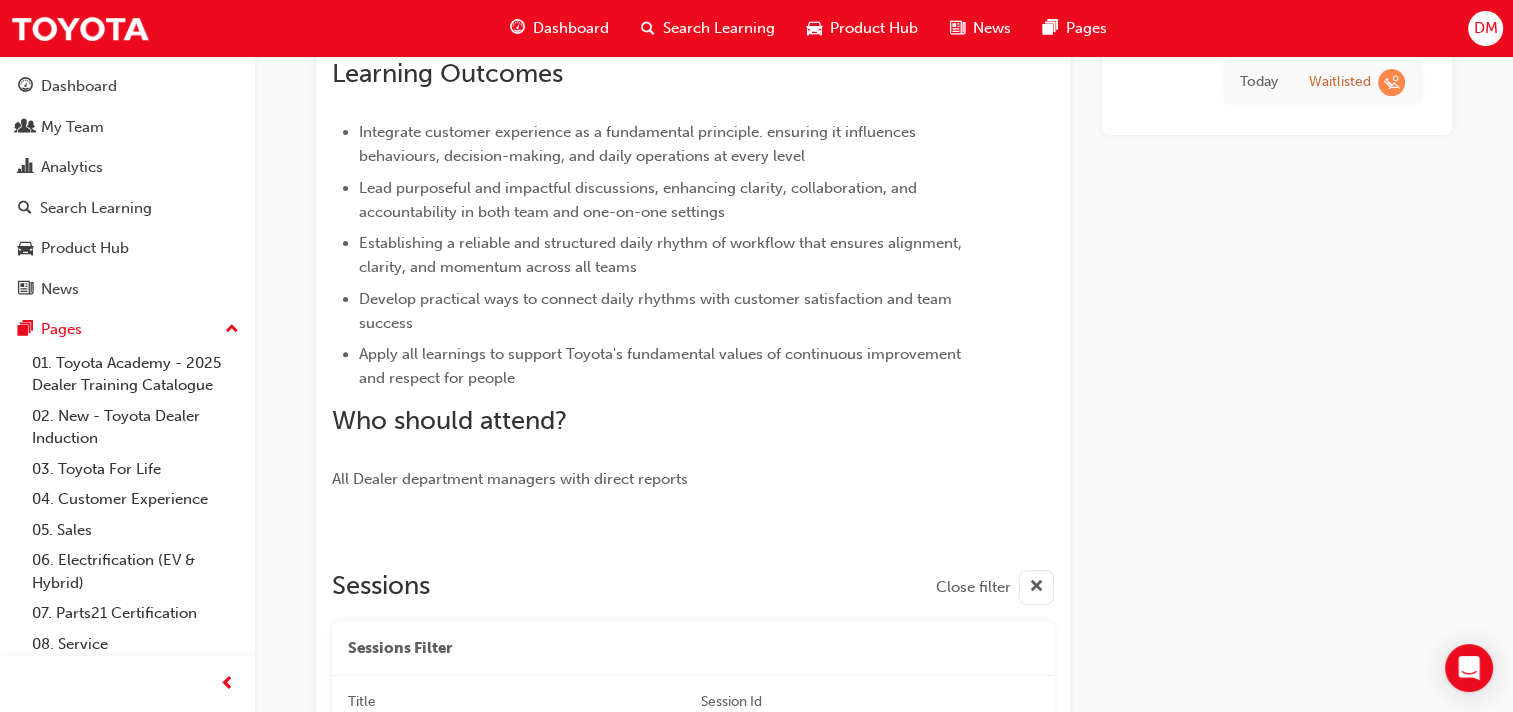 scroll, scrollTop: 876, scrollLeft: 0, axis: vertical 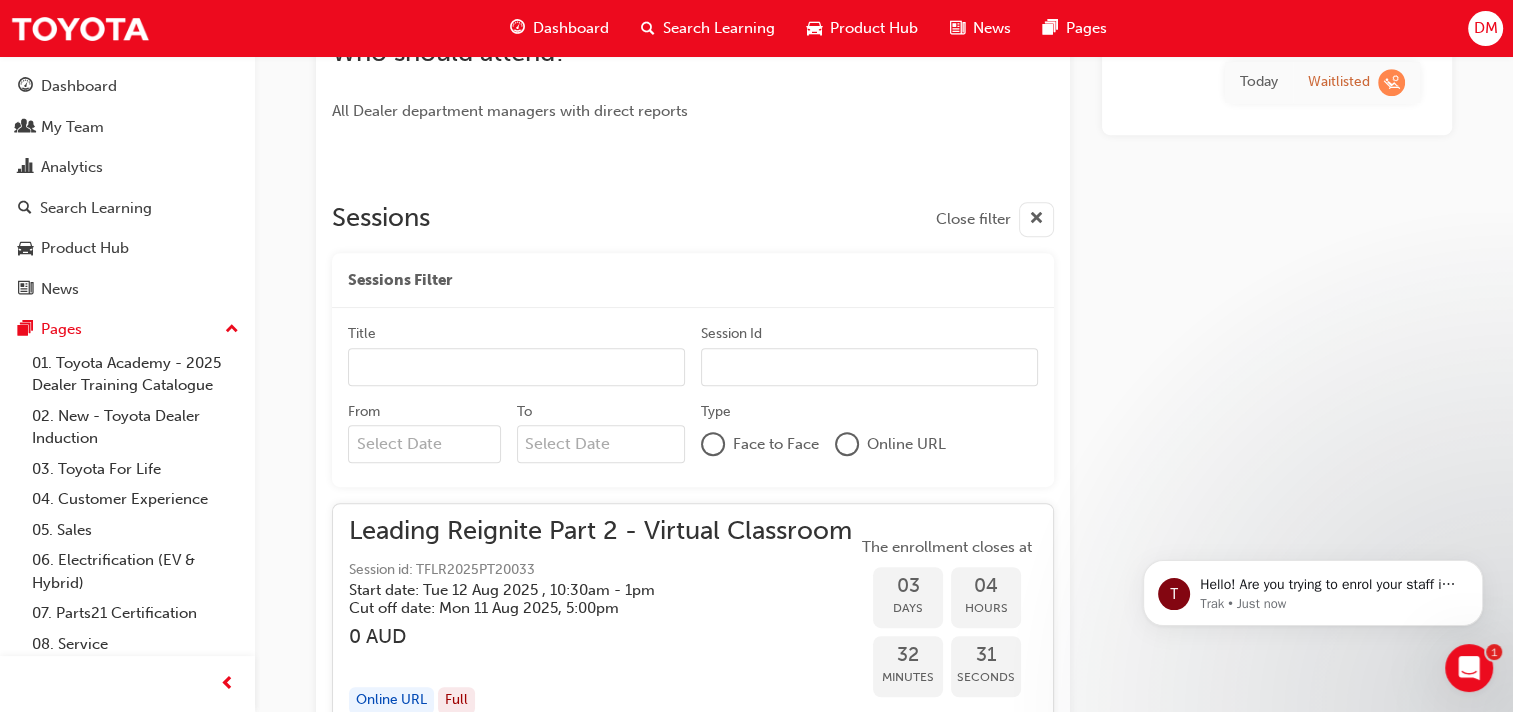 click on "Title" at bounding box center [516, 367] 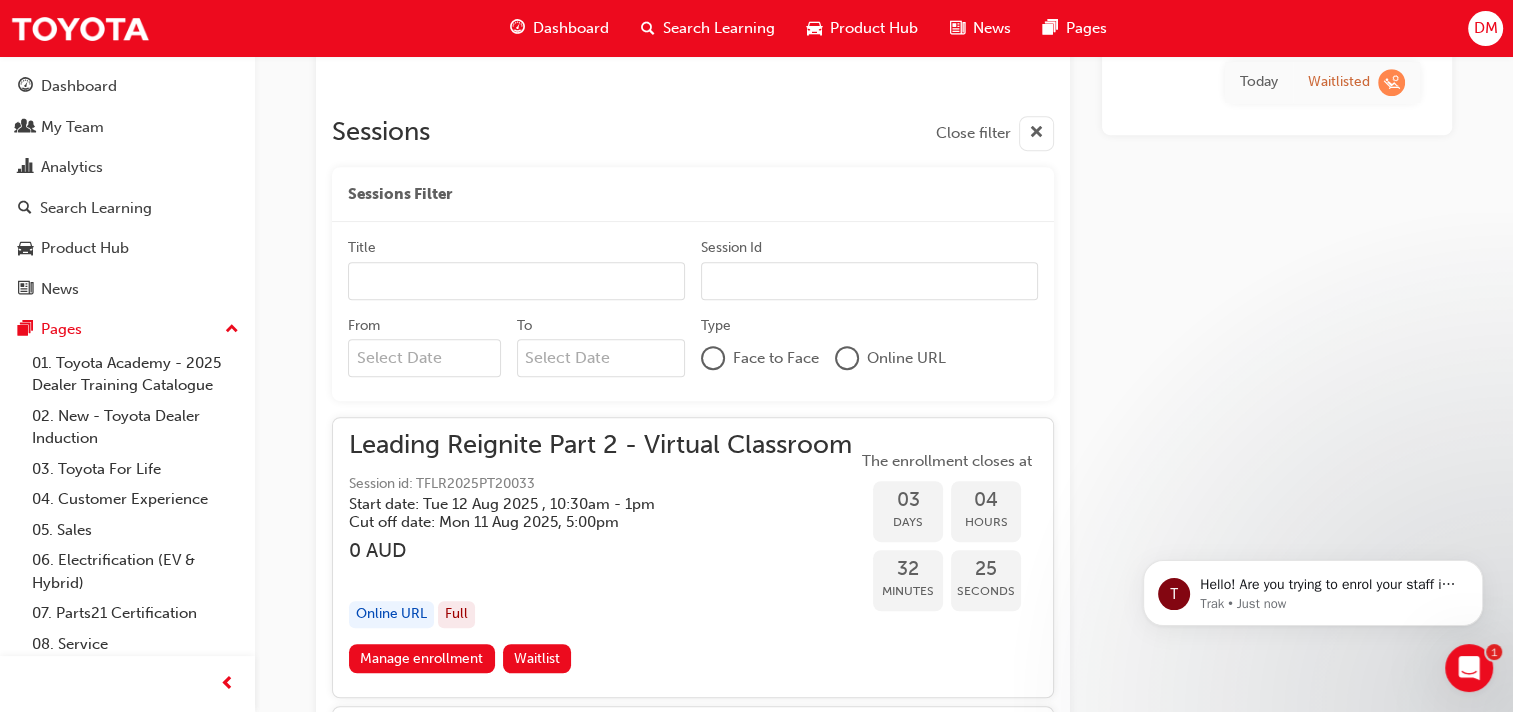scroll, scrollTop: 1100, scrollLeft: 0, axis: vertical 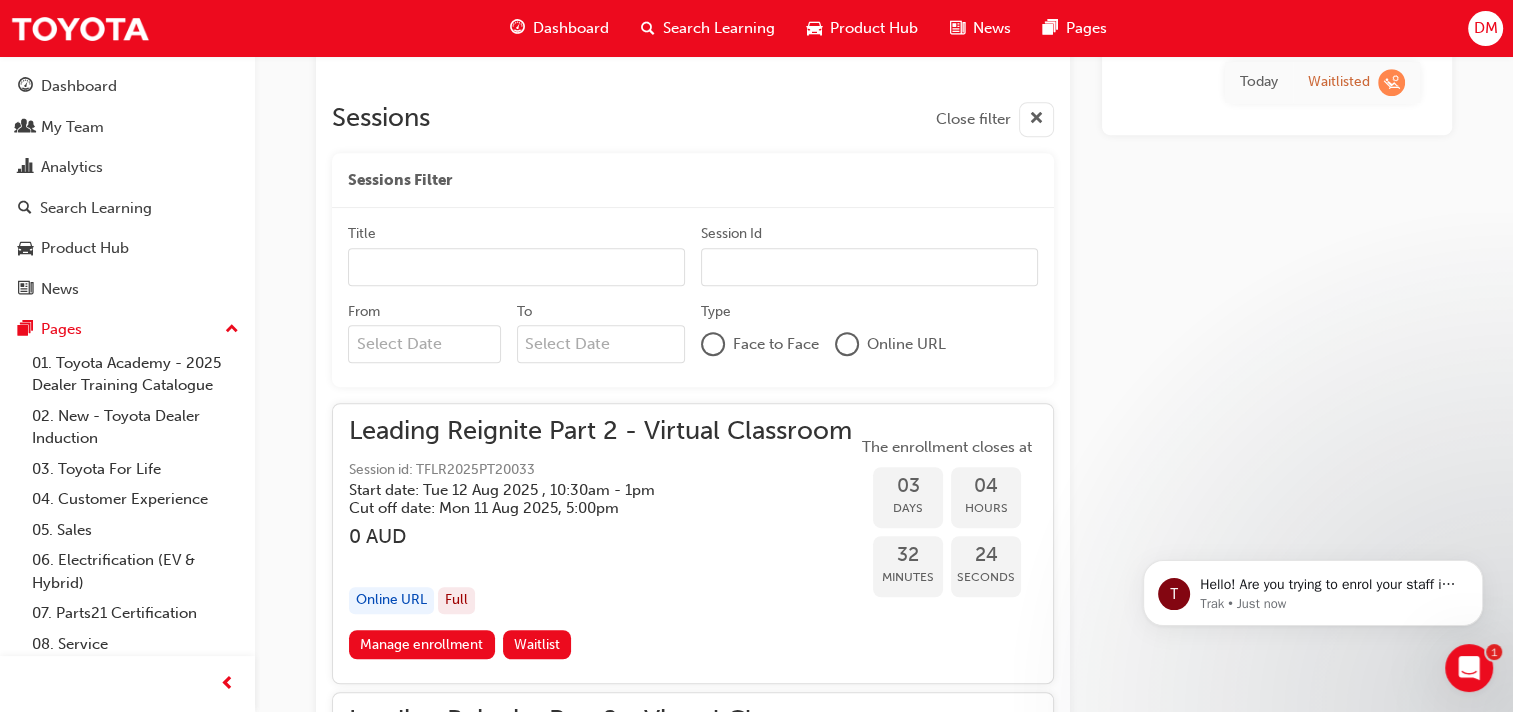 click on "Title" at bounding box center (516, 267) 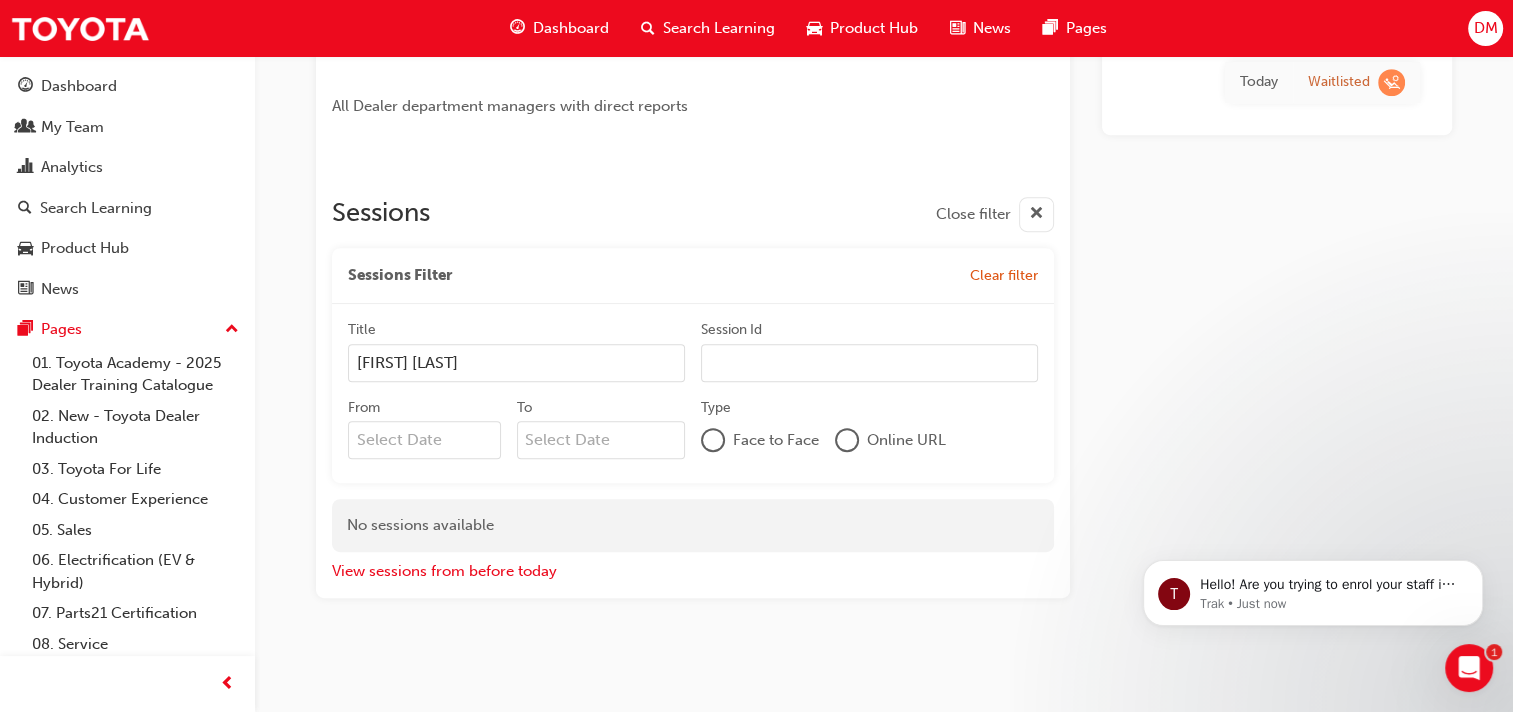 scroll, scrollTop: 1005, scrollLeft: 0, axis: vertical 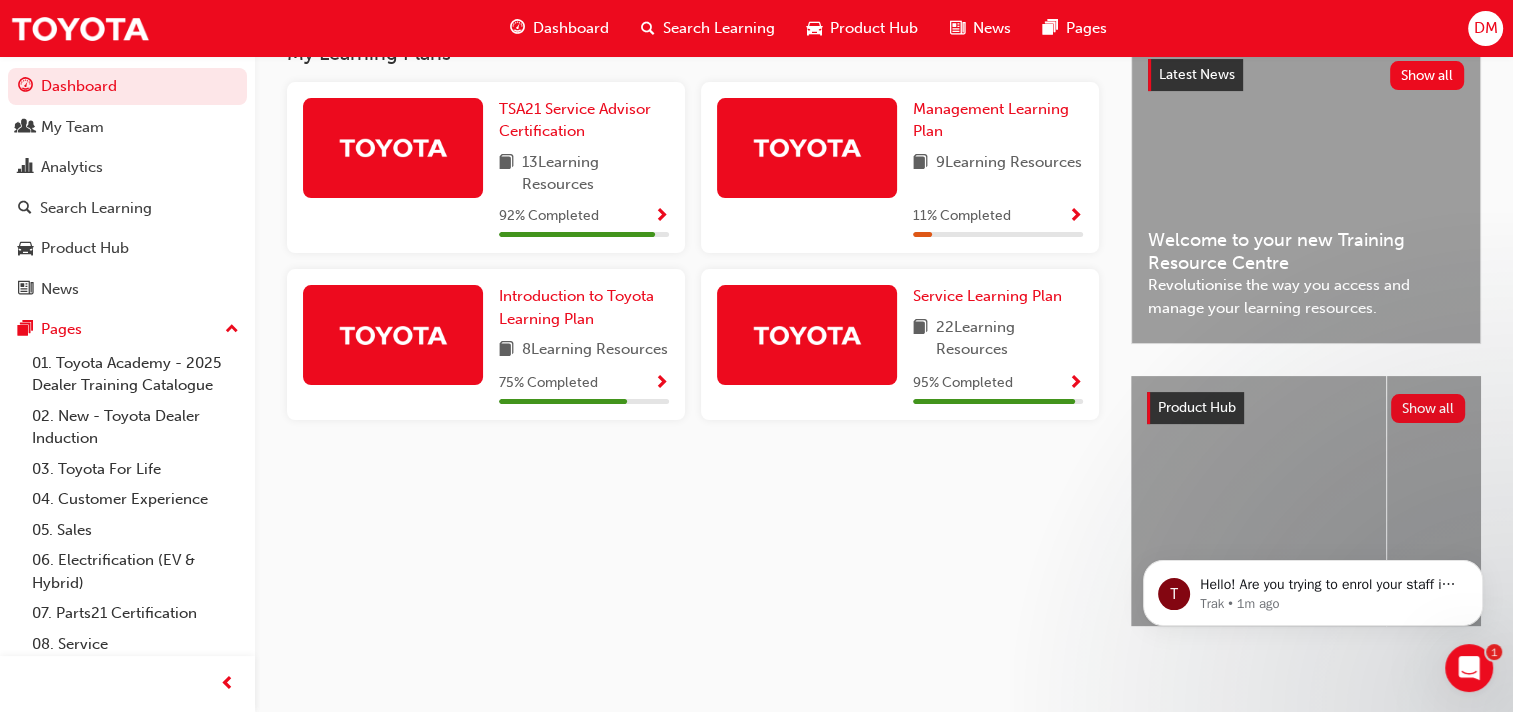 click at bounding box center [1075, 217] 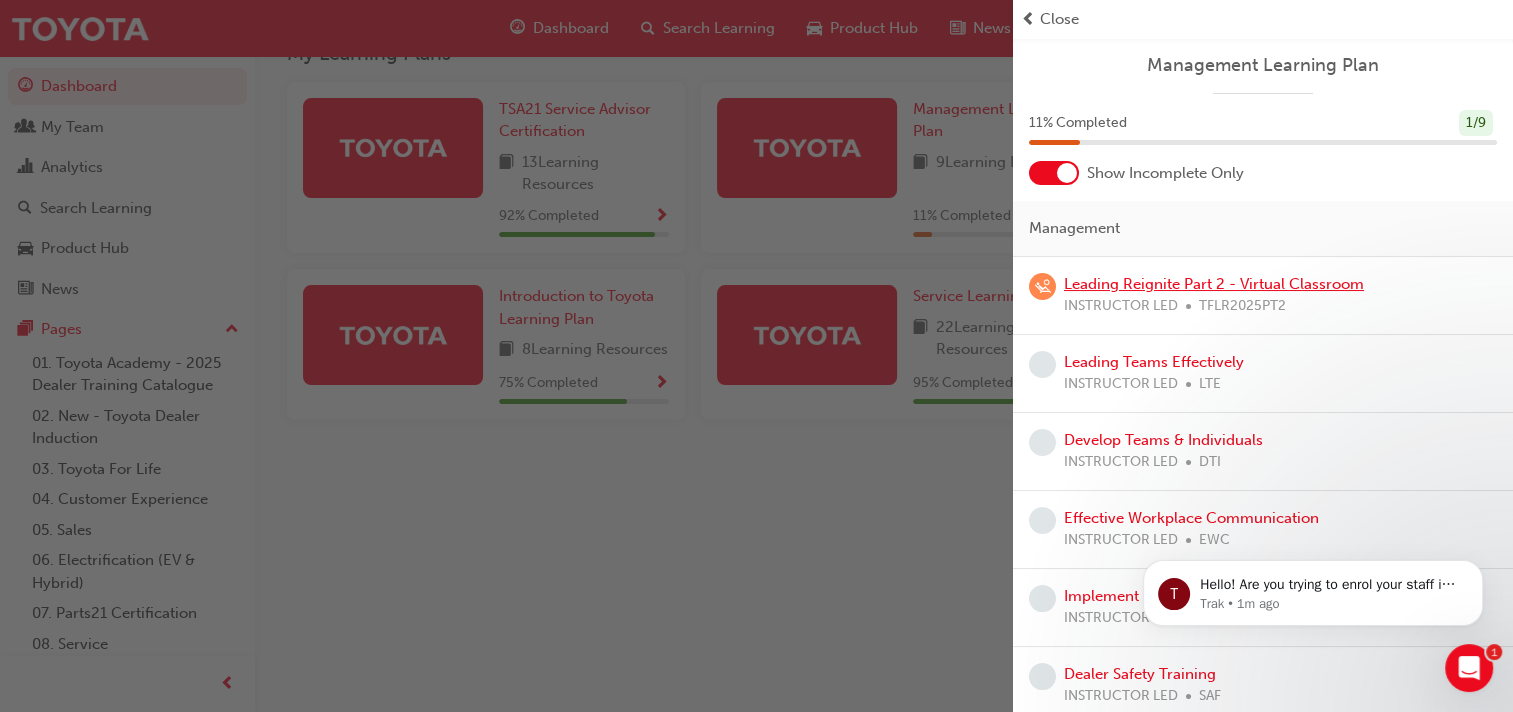 click on "Leading Reignite Part 2 - Virtual Classroom" at bounding box center [1214, 284] 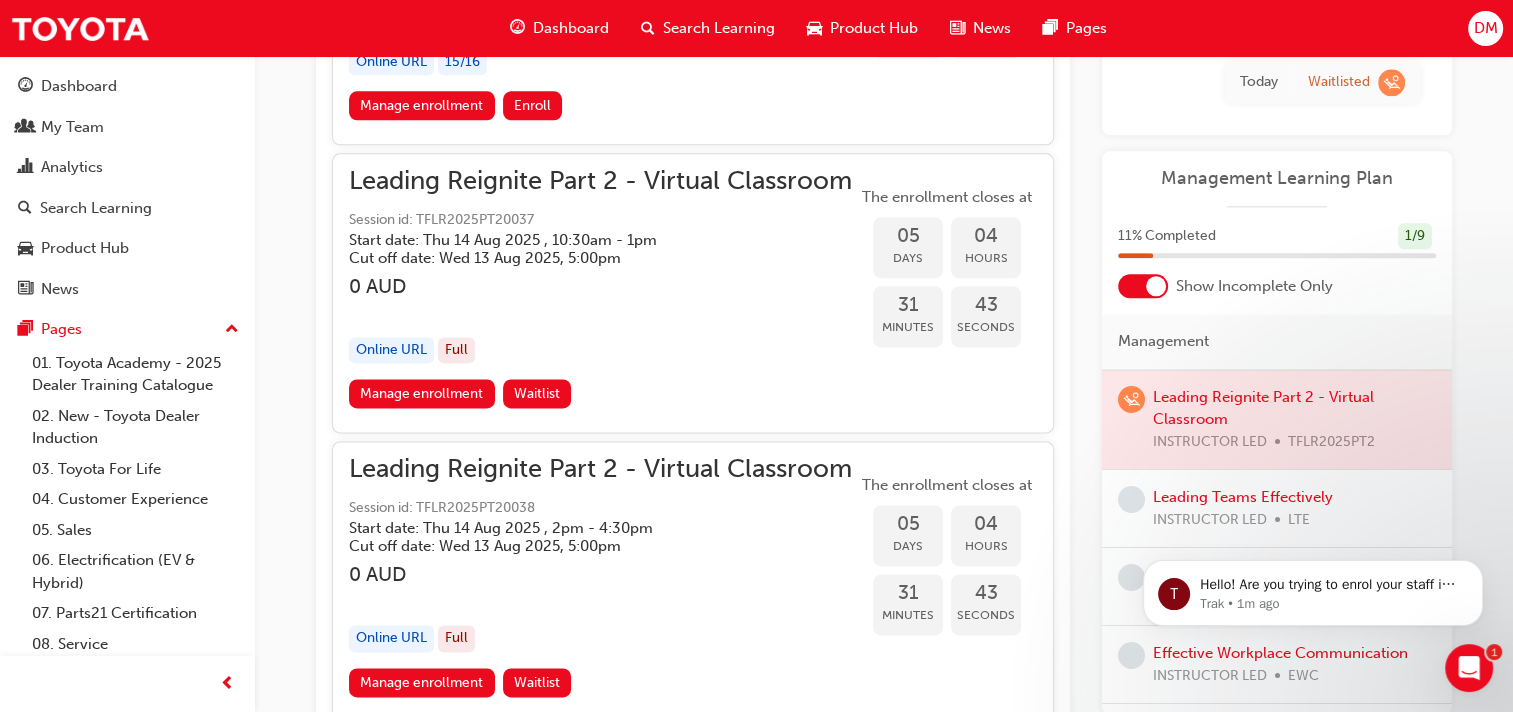 scroll, scrollTop: 2104, scrollLeft: 0, axis: vertical 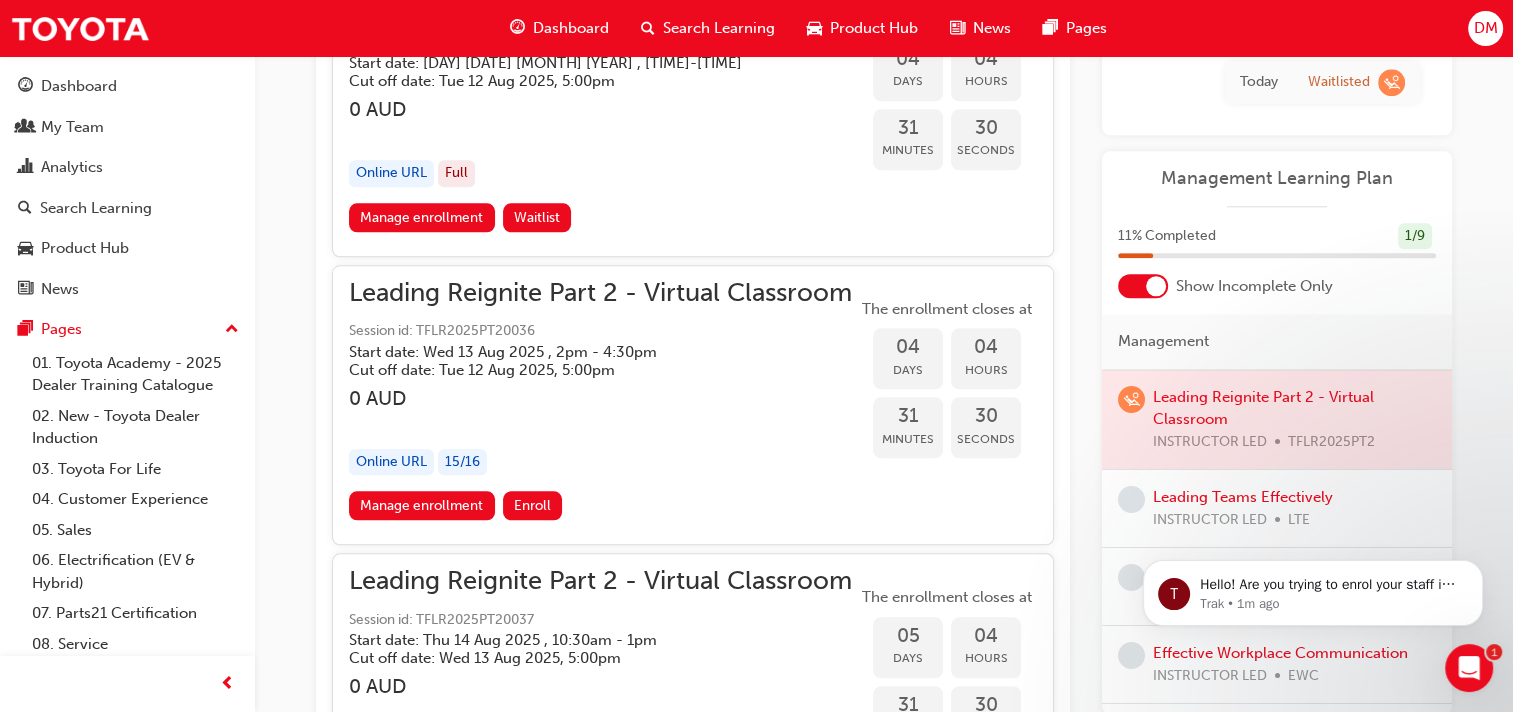 click at bounding box center [600, 421] 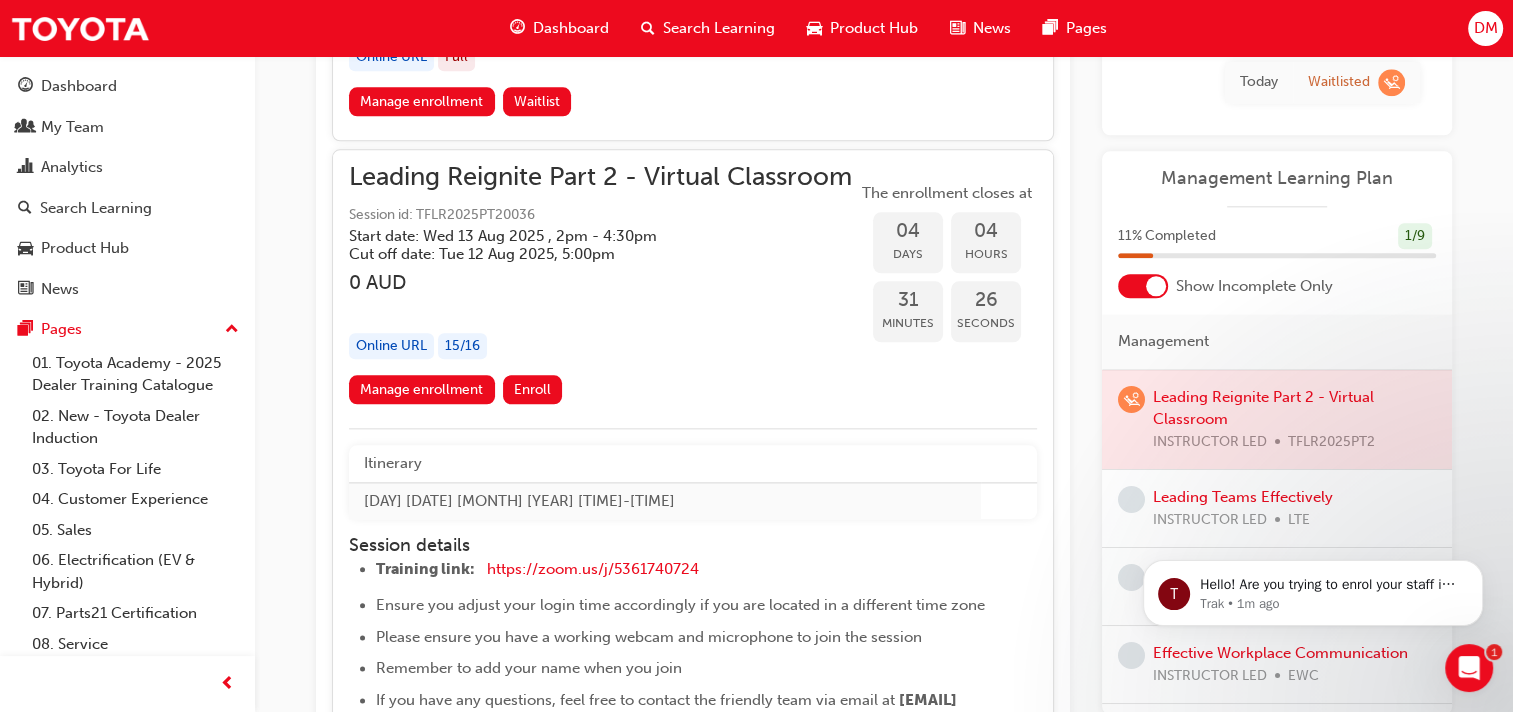 scroll, scrollTop: 2104, scrollLeft: 0, axis: vertical 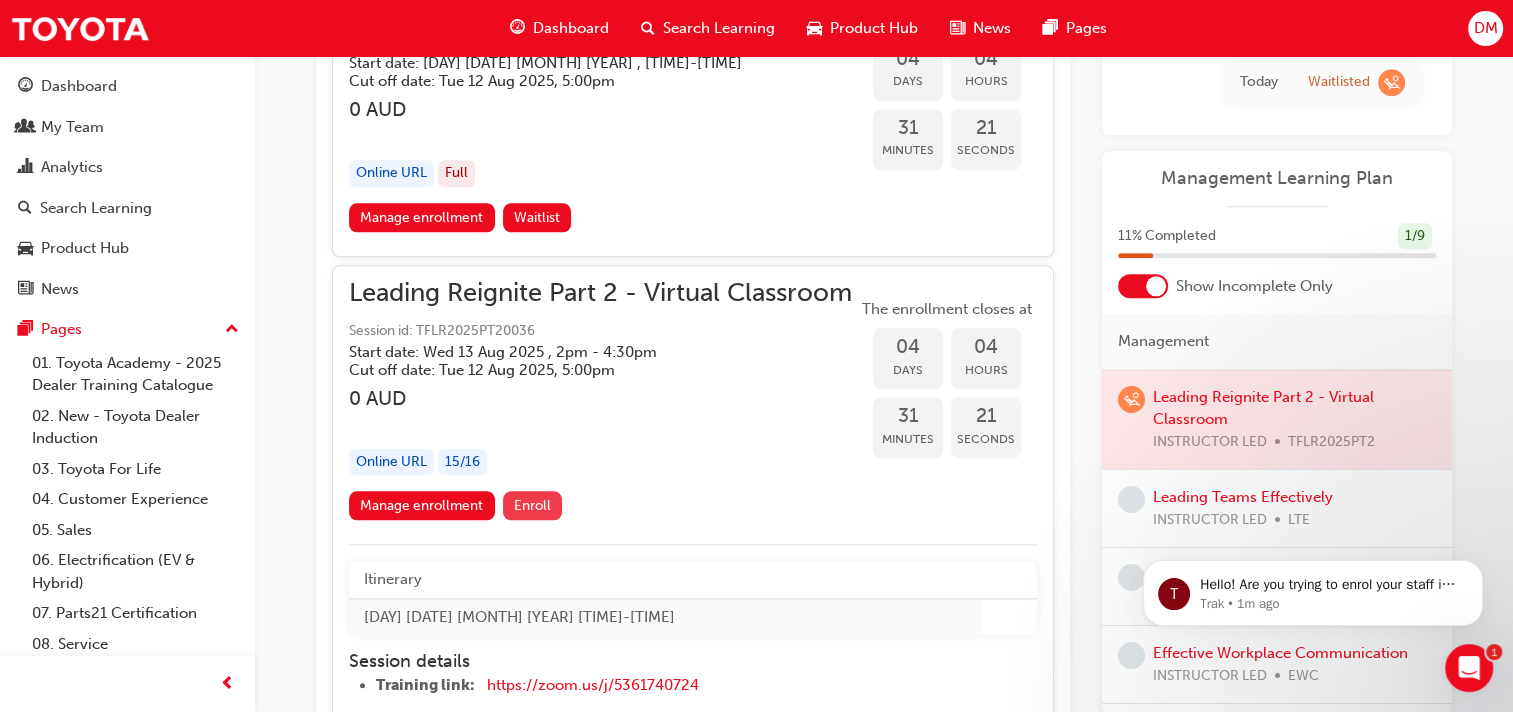click on "Enroll" at bounding box center [532, 505] 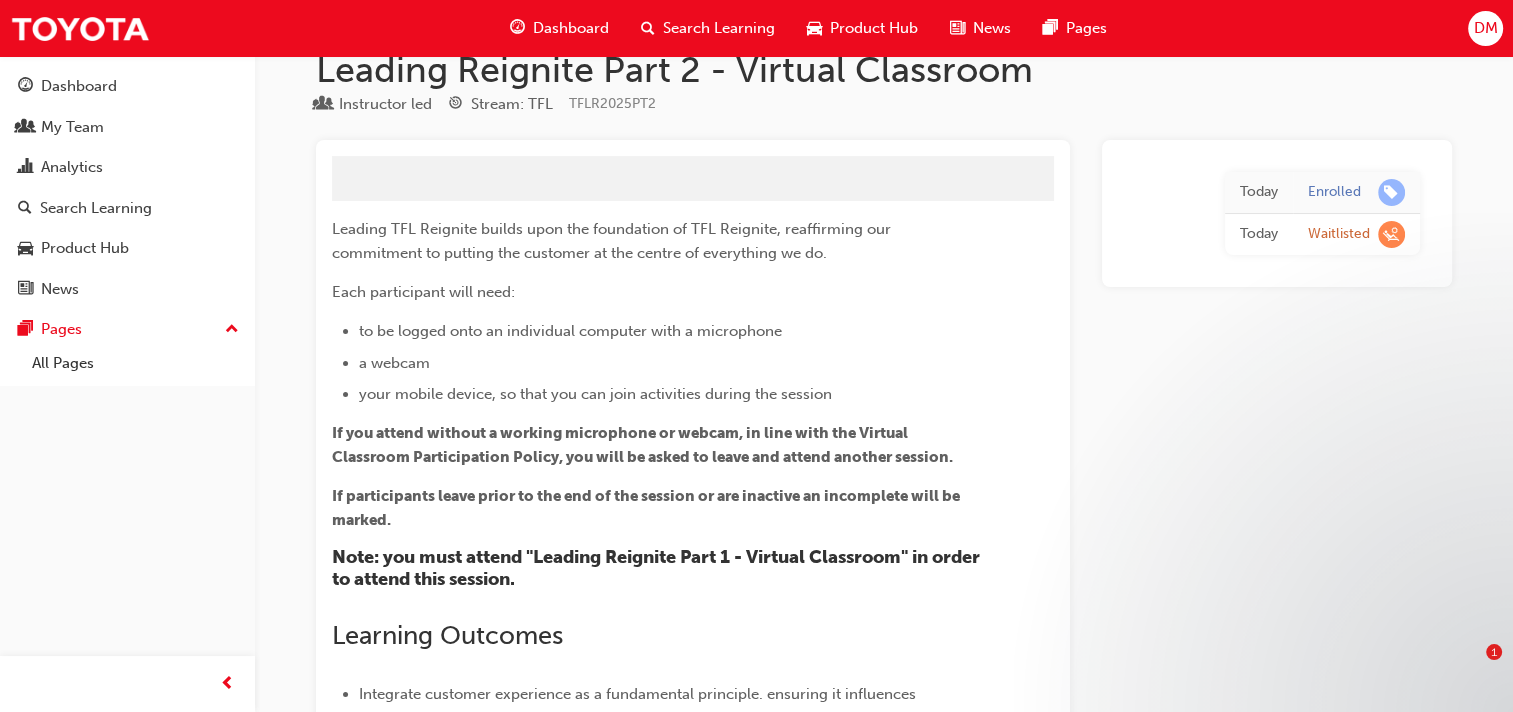 scroll, scrollTop: 280, scrollLeft: 0, axis: vertical 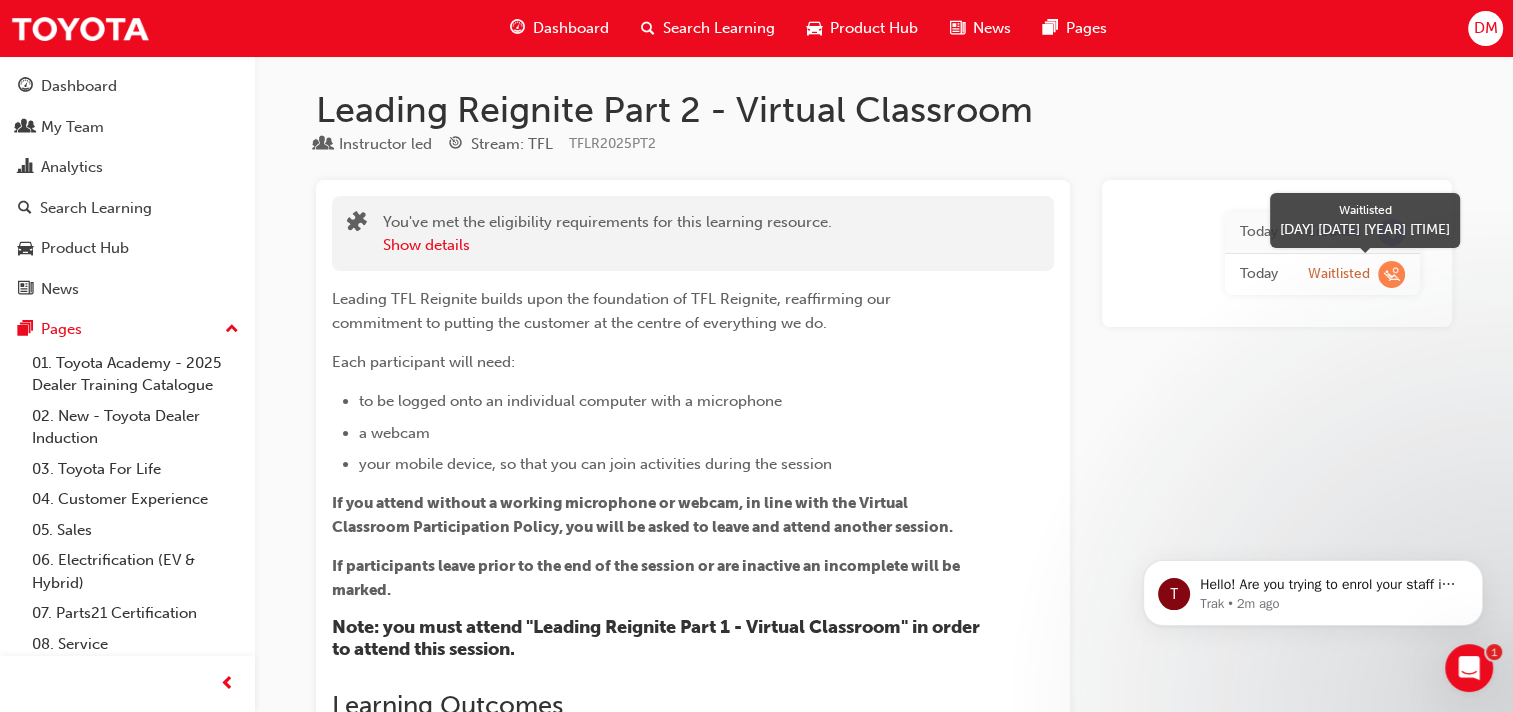 click at bounding box center (1391, 274) 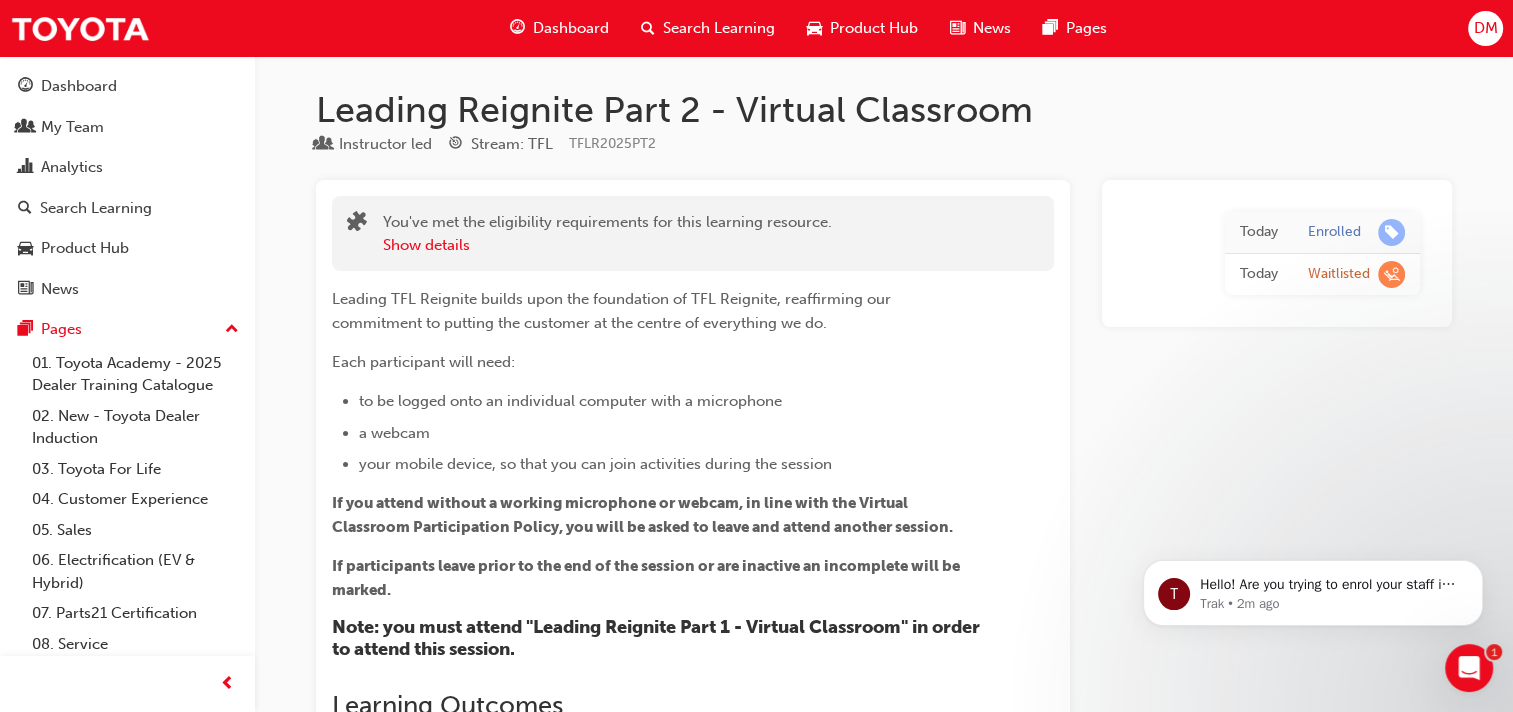 click on "Leading Reignite Part 2 - Virtual Classroom" at bounding box center [884, 110] 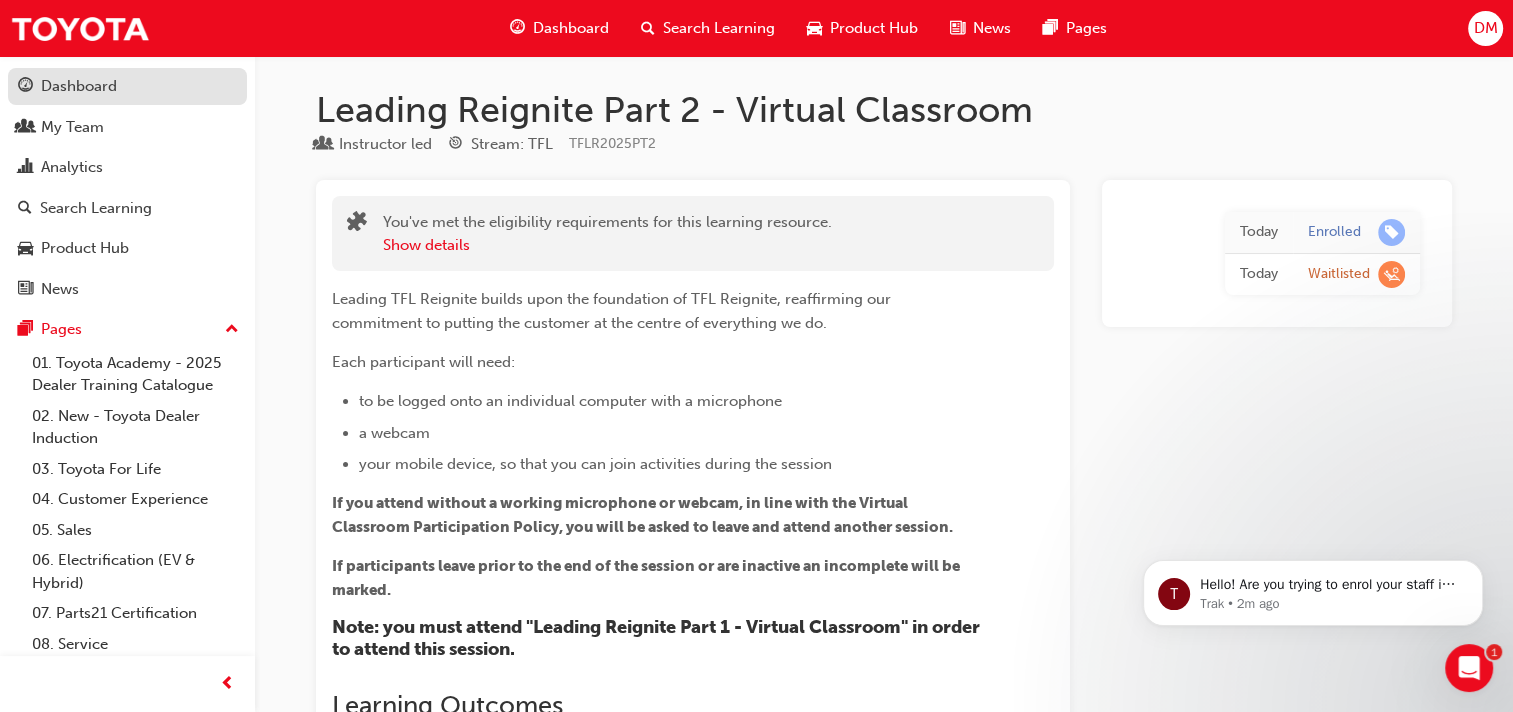 click on "Dashboard" at bounding box center (79, 86) 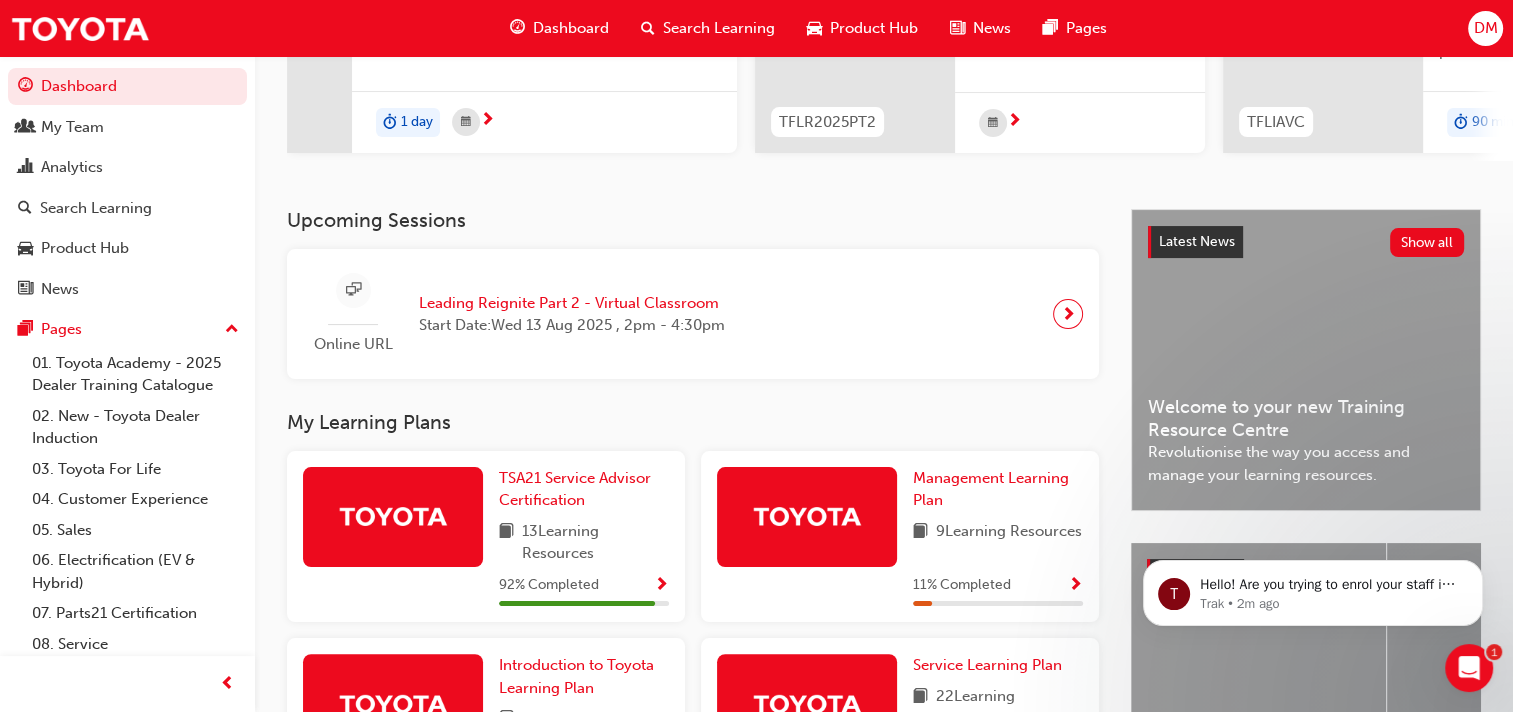 scroll, scrollTop: 0, scrollLeft: 0, axis: both 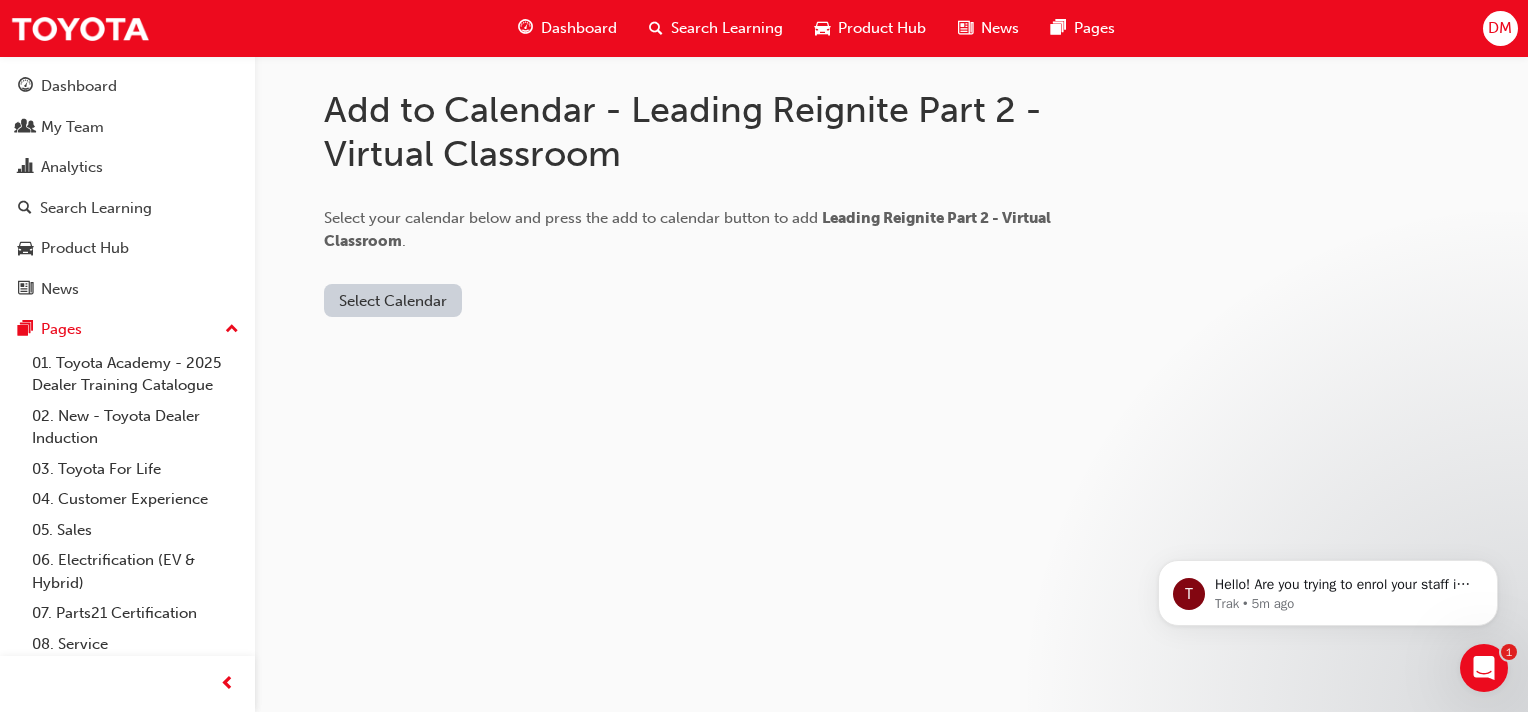 click on "Select Calendar" at bounding box center (393, 300) 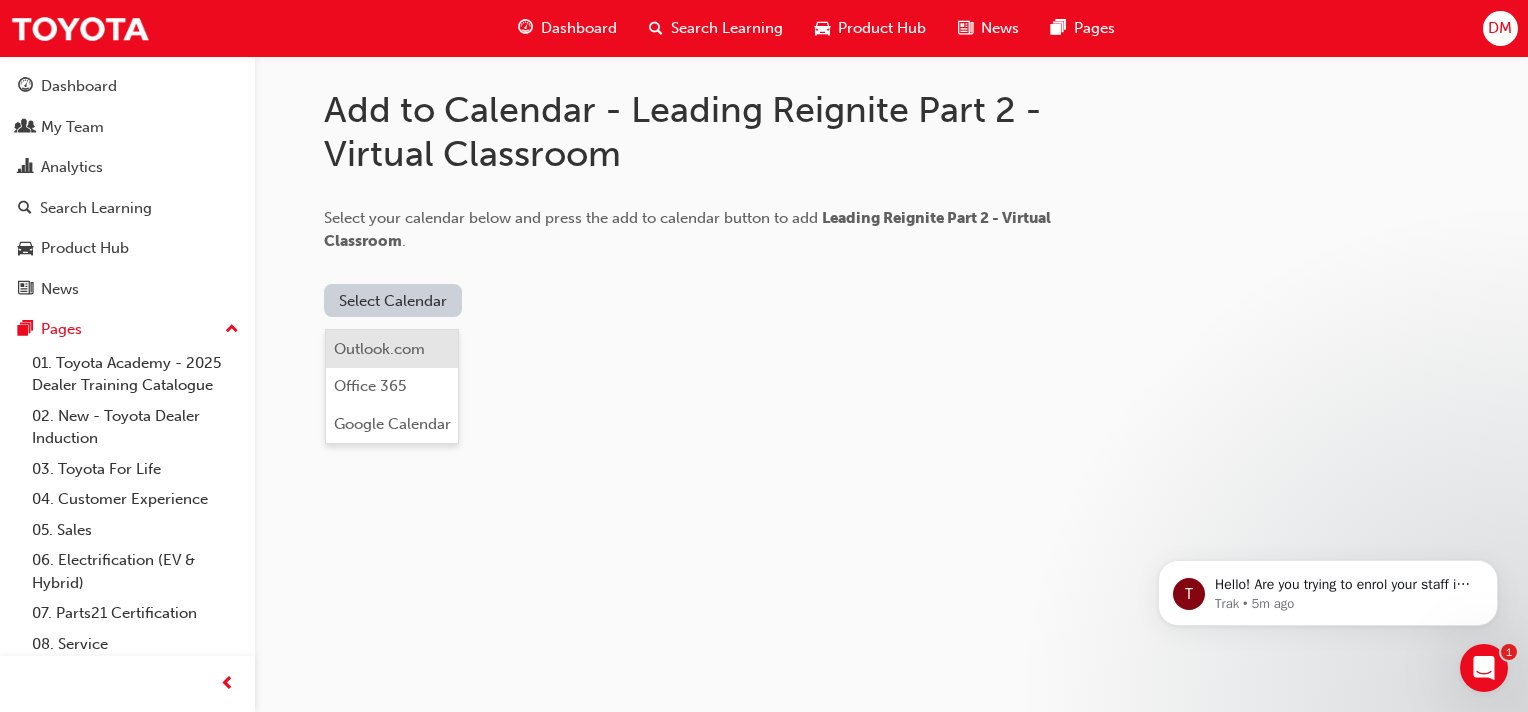 click on "Outlook.com" at bounding box center (379, 349) 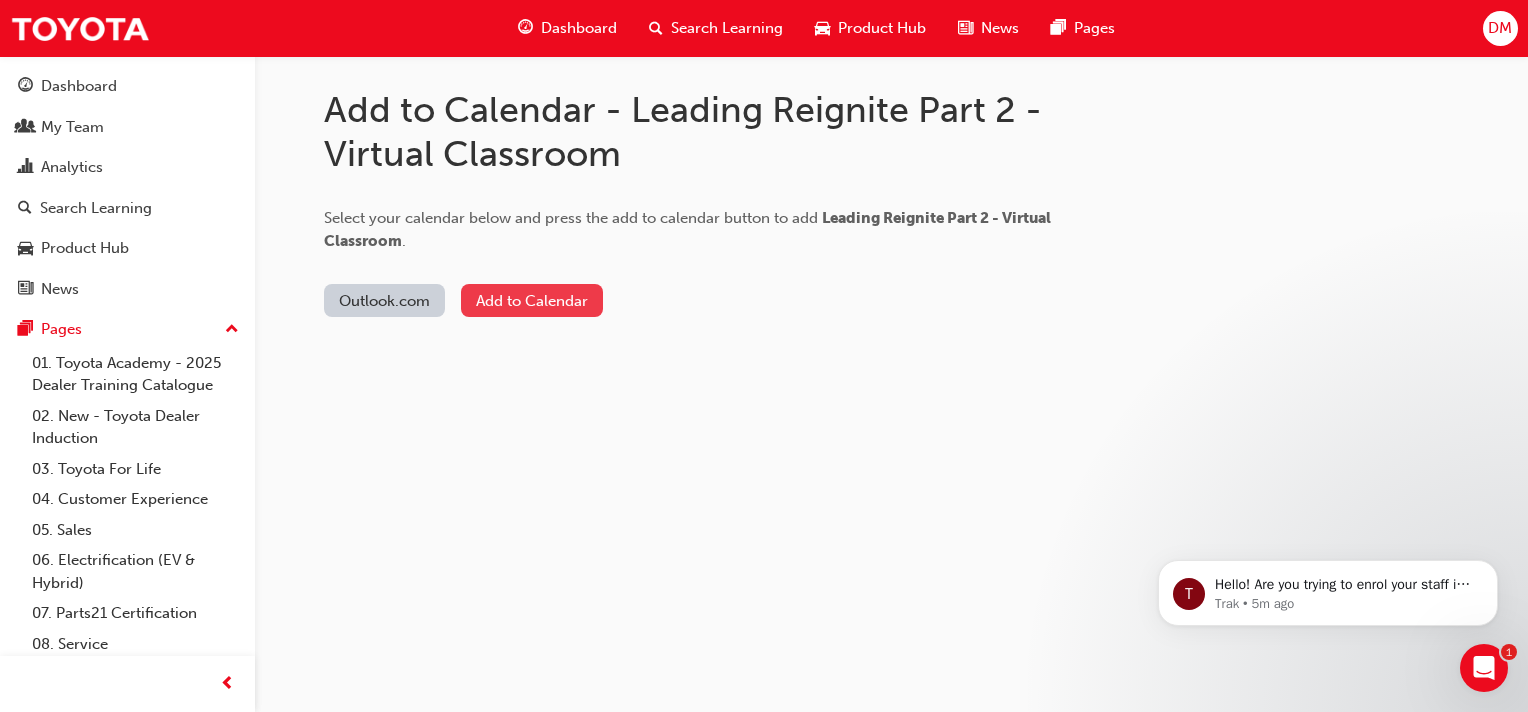 click on "Add to Calendar" at bounding box center (532, 300) 